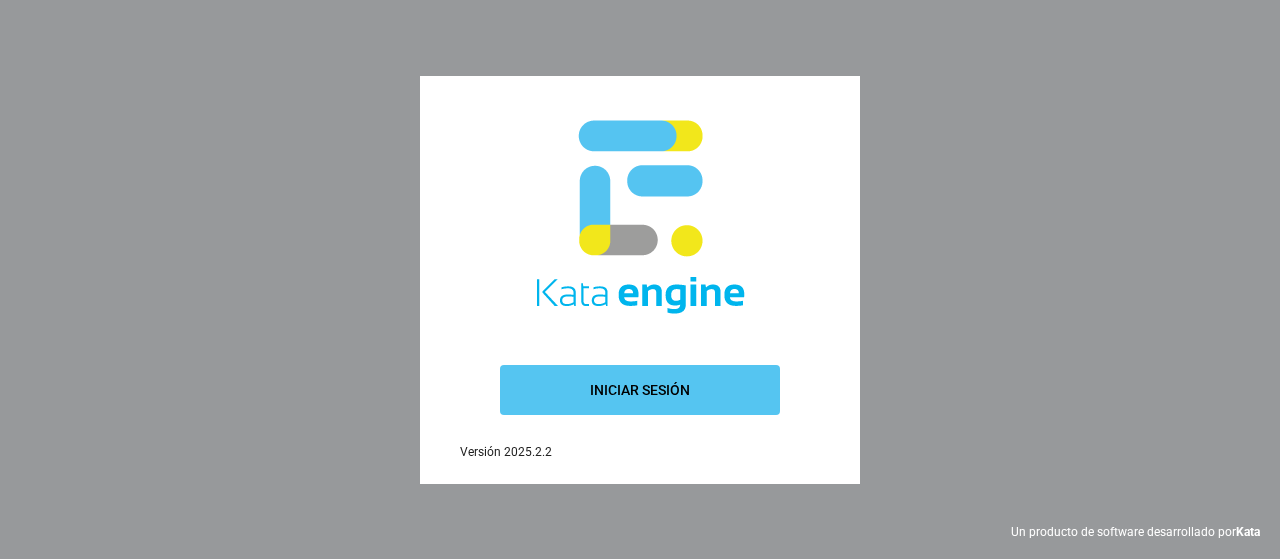 scroll, scrollTop: 0, scrollLeft: 0, axis: both 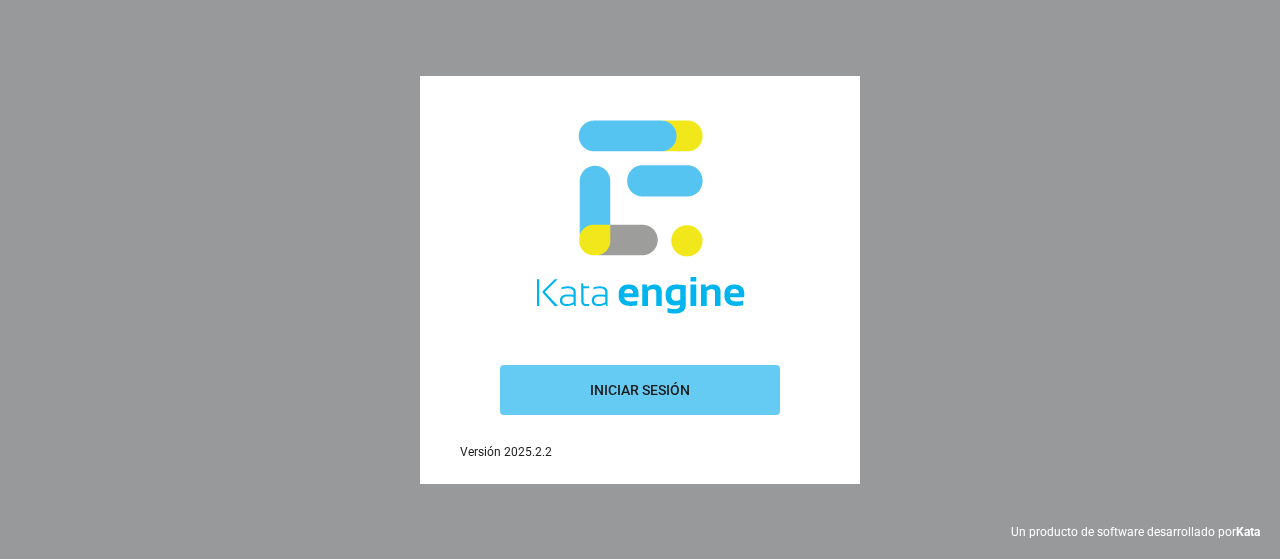 click on "Iniciar sesión" at bounding box center (640, 390) 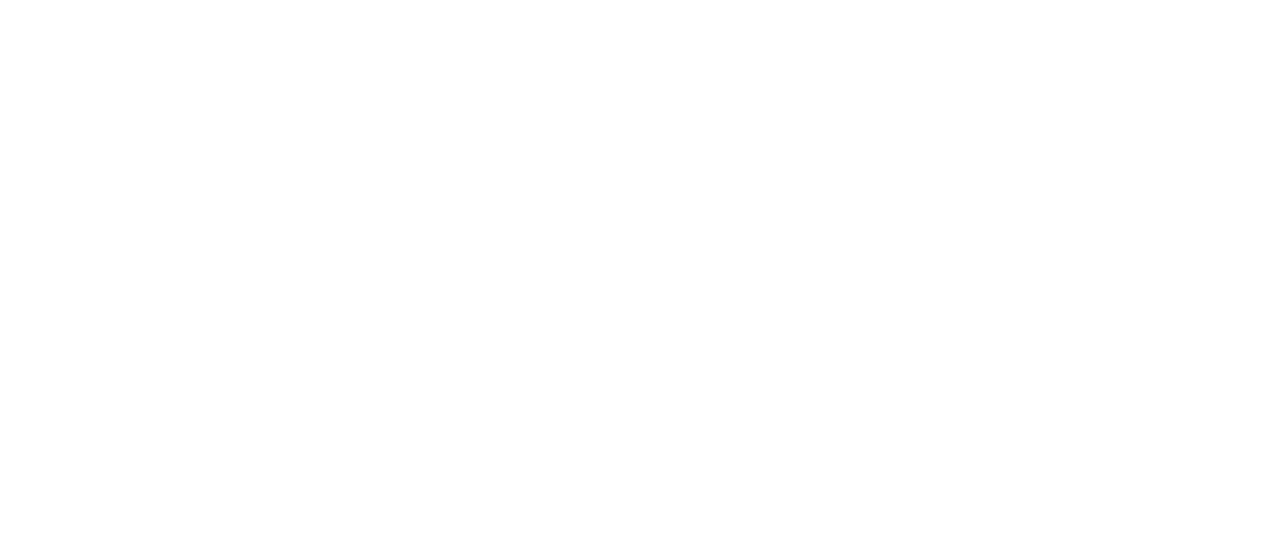 scroll, scrollTop: 0, scrollLeft: 0, axis: both 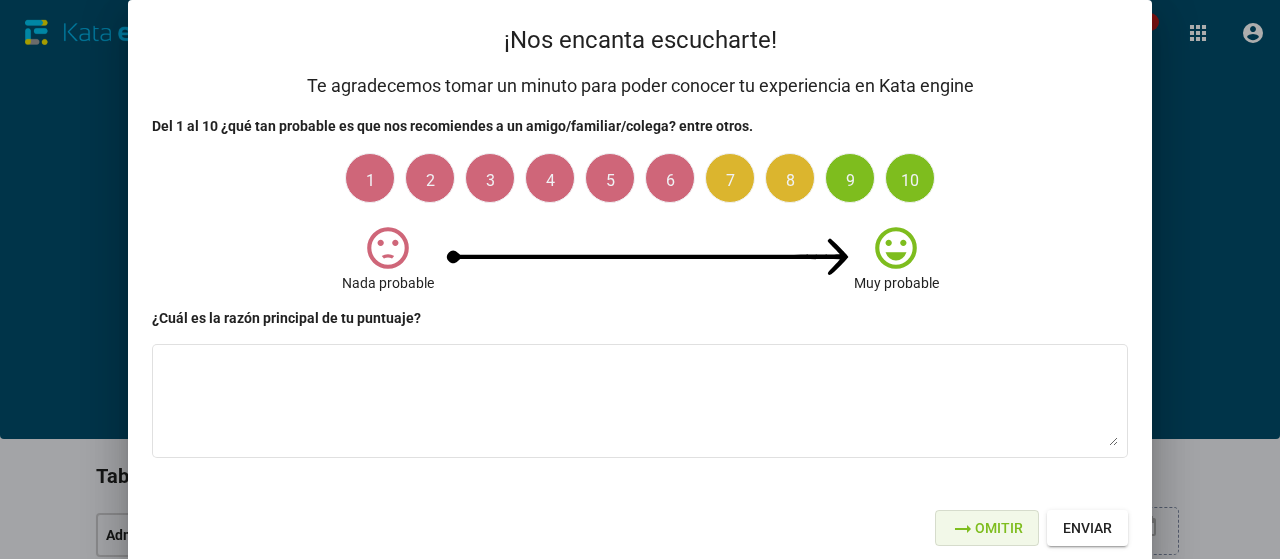 click on "arrow_right_alt  Omitir" at bounding box center [987, 528] 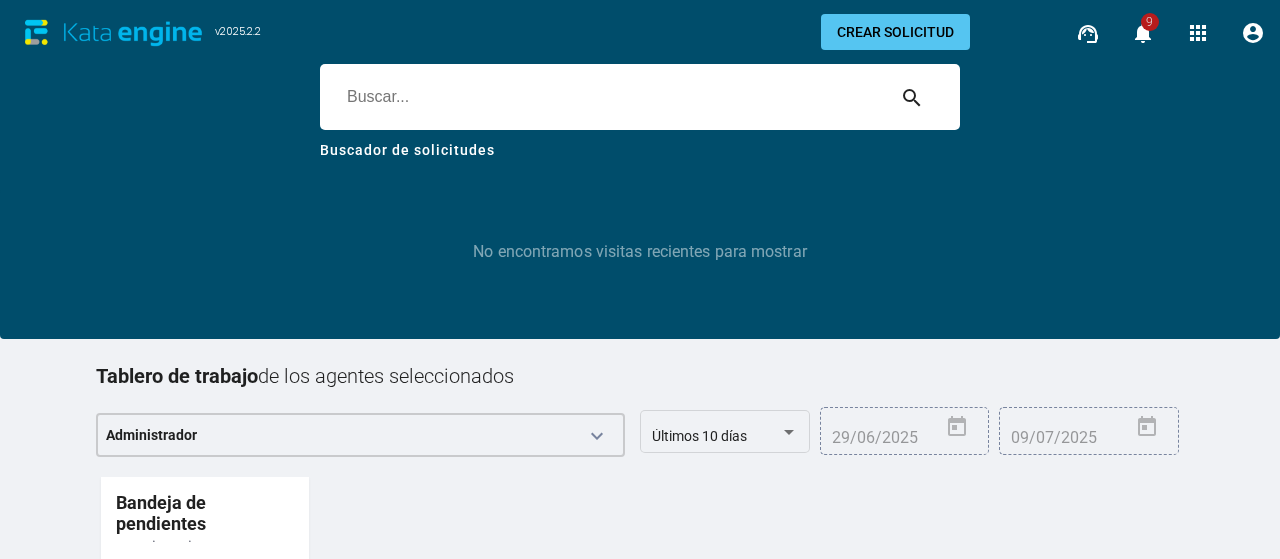 scroll, scrollTop: 0, scrollLeft: 0, axis: both 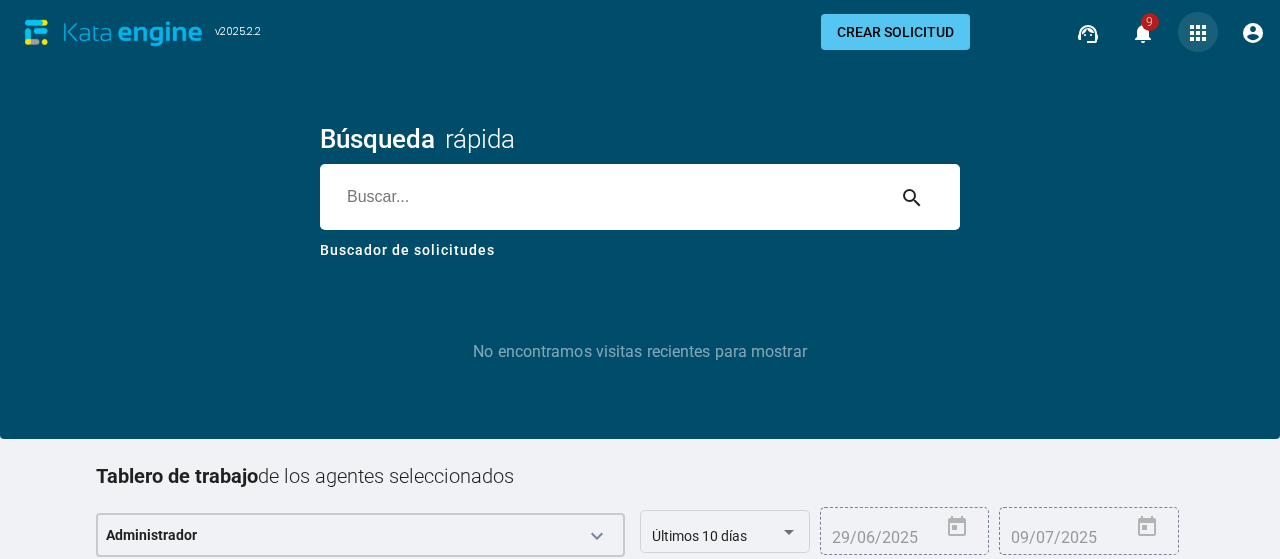click on "apps" at bounding box center (1198, 33) 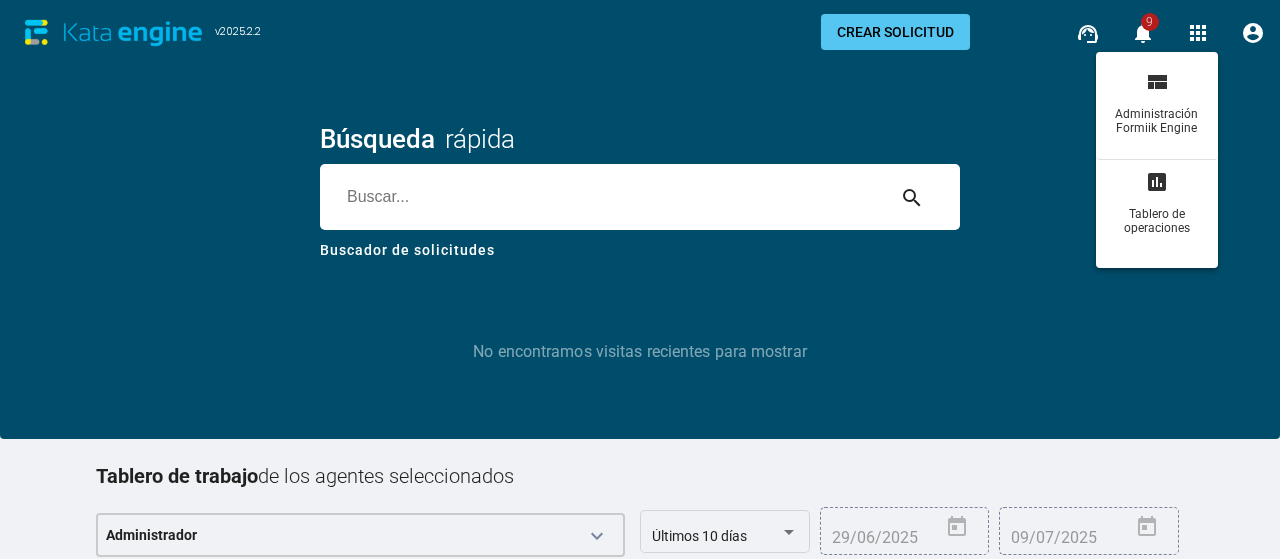 click on "Administración Formiik Engine" at bounding box center [1157, 121] 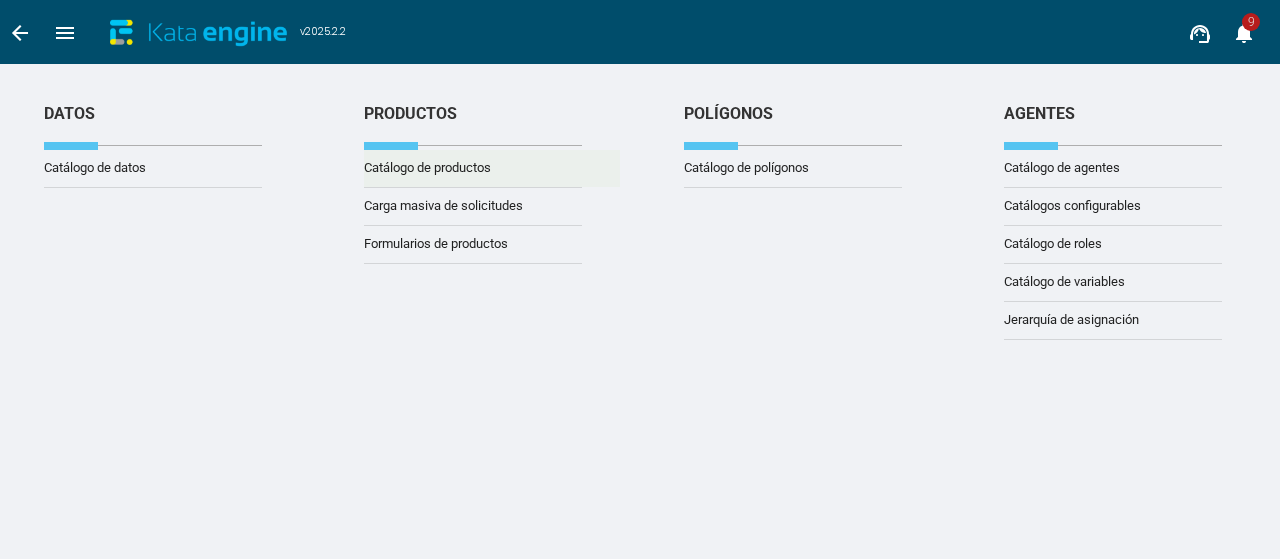 click on "Catálogo de productos" at bounding box center (95, 168) 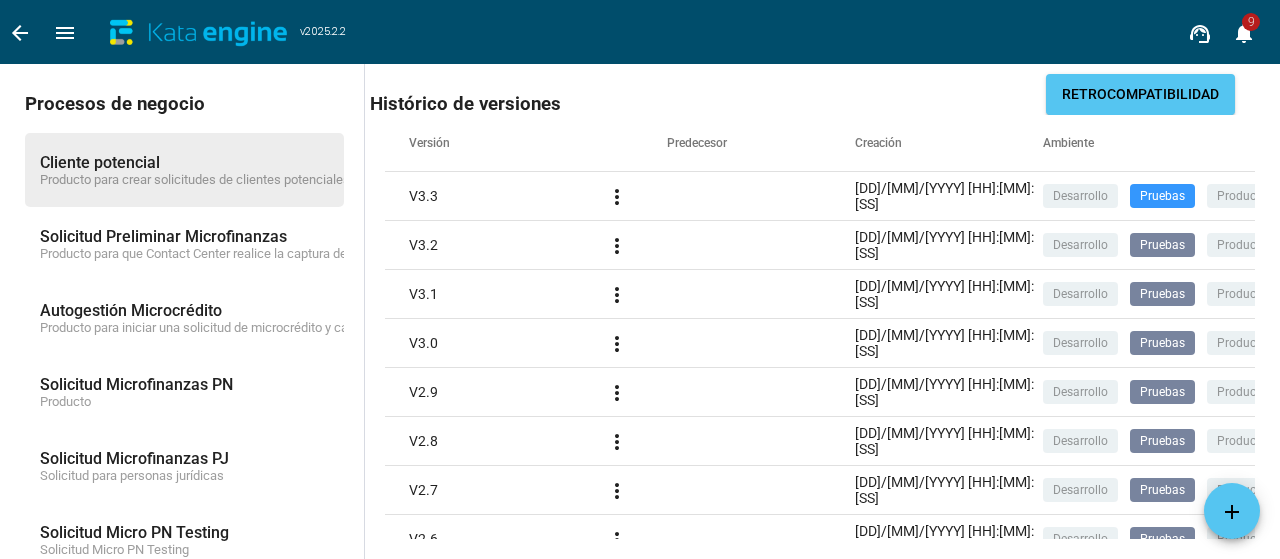 scroll, scrollTop: 42, scrollLeft: 0, axis: vertical 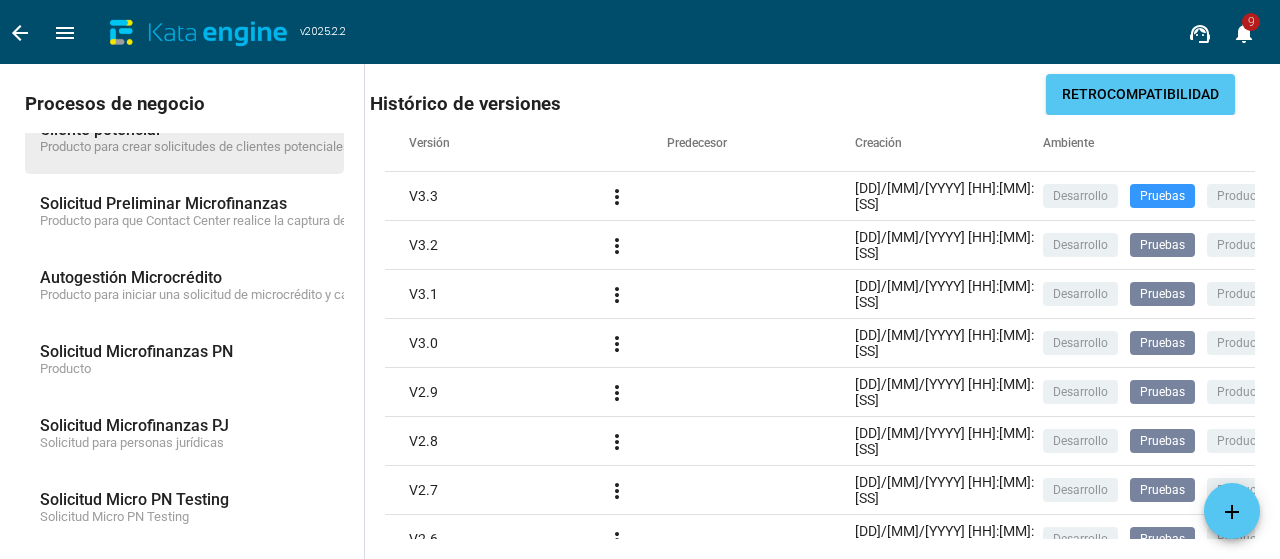 click on "Solicitud Microfinanzas PN" at bounding box center [184, 129] 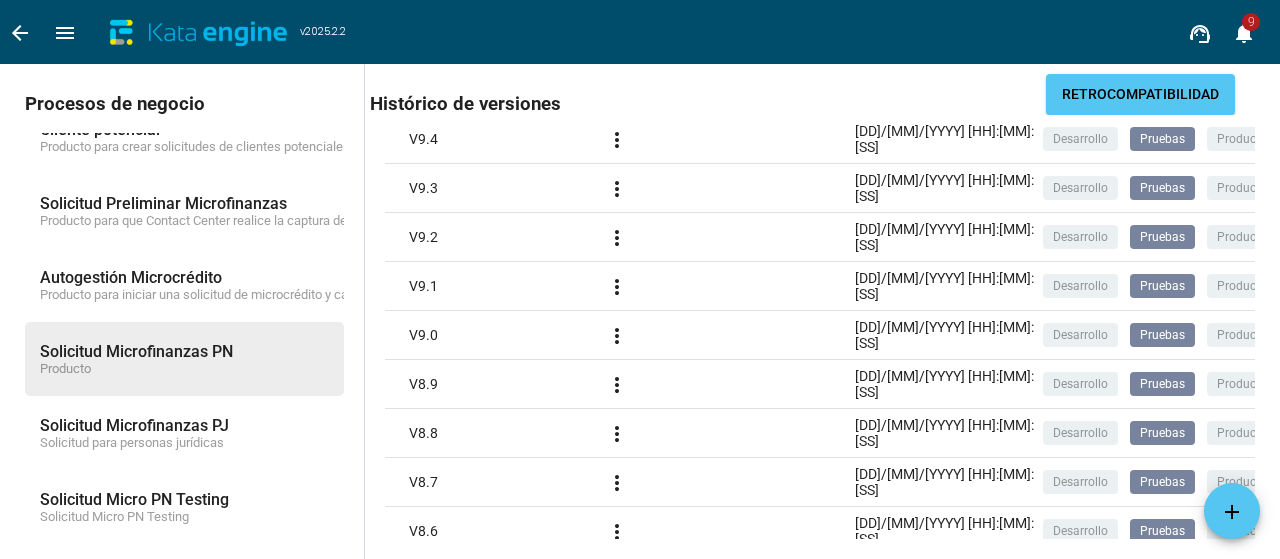 scroll, scrollTop: 500, scrollLeft: 0, axis: vertical 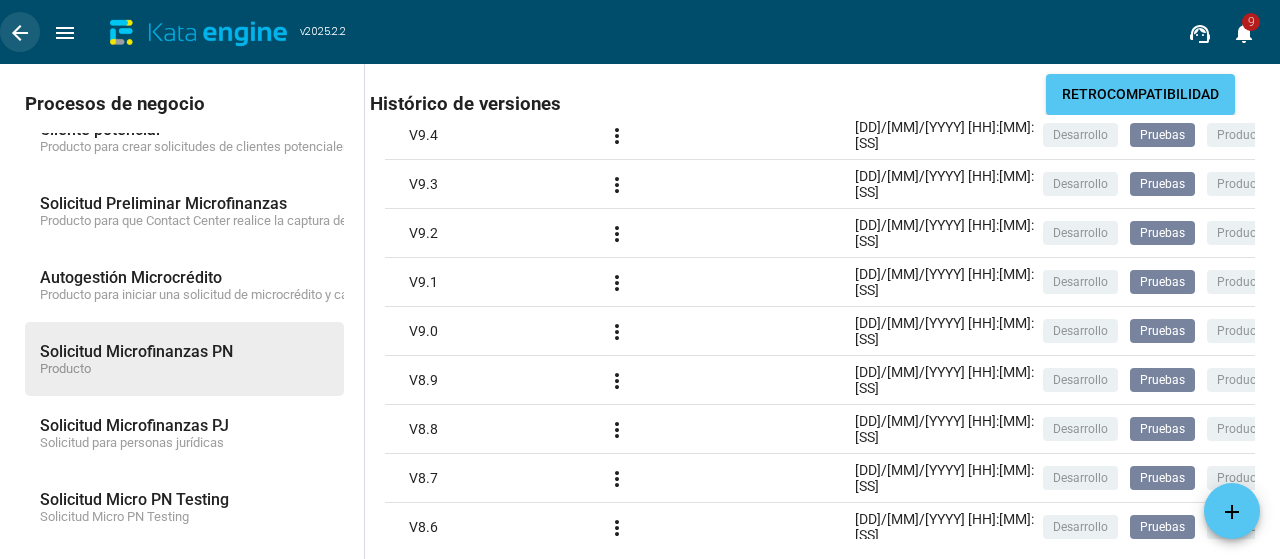 click on "arrow_back" at bounding box center [20, 33] 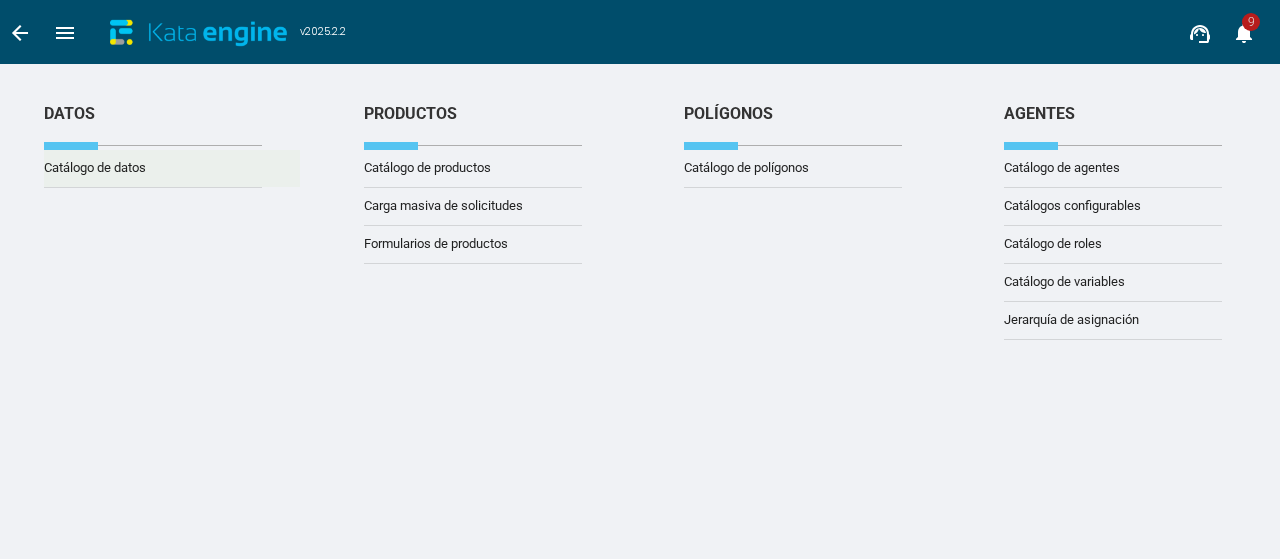 click on "Catálogo de datos" at bounding box center [95, 168] 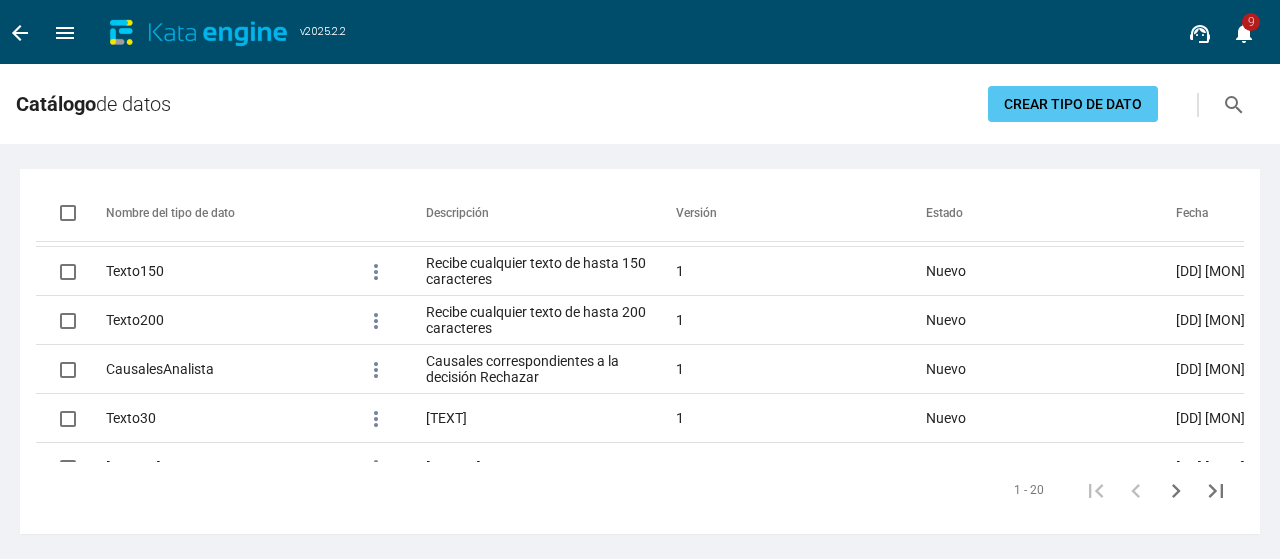 scroll, scrollTop: 0, scrollLeft: 0, axis: both 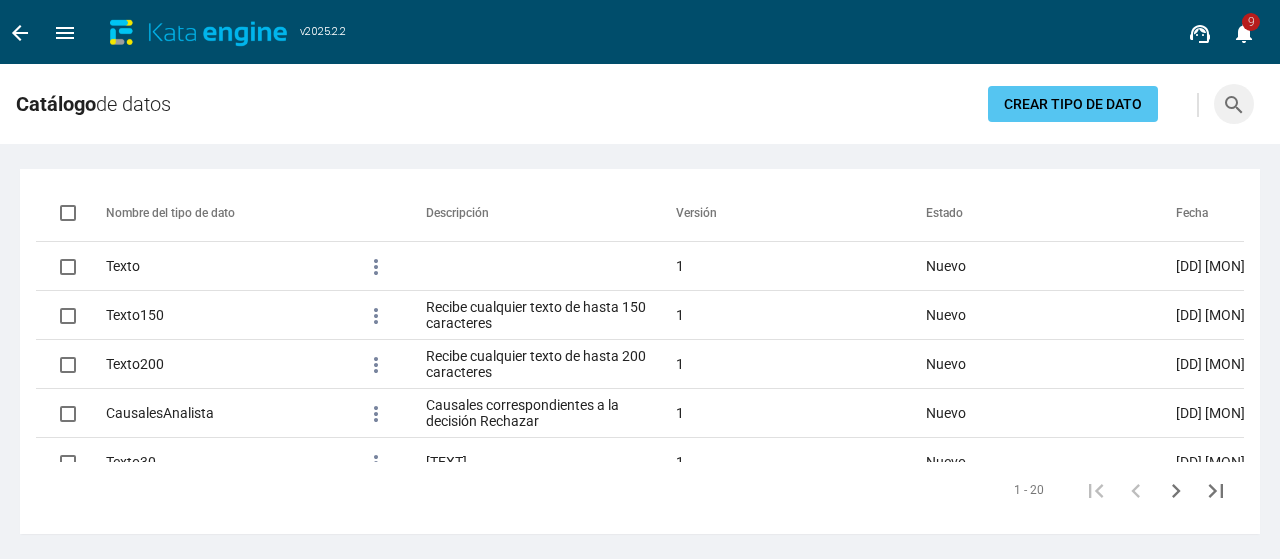 click on "search" at bounding box center (1234, 105) 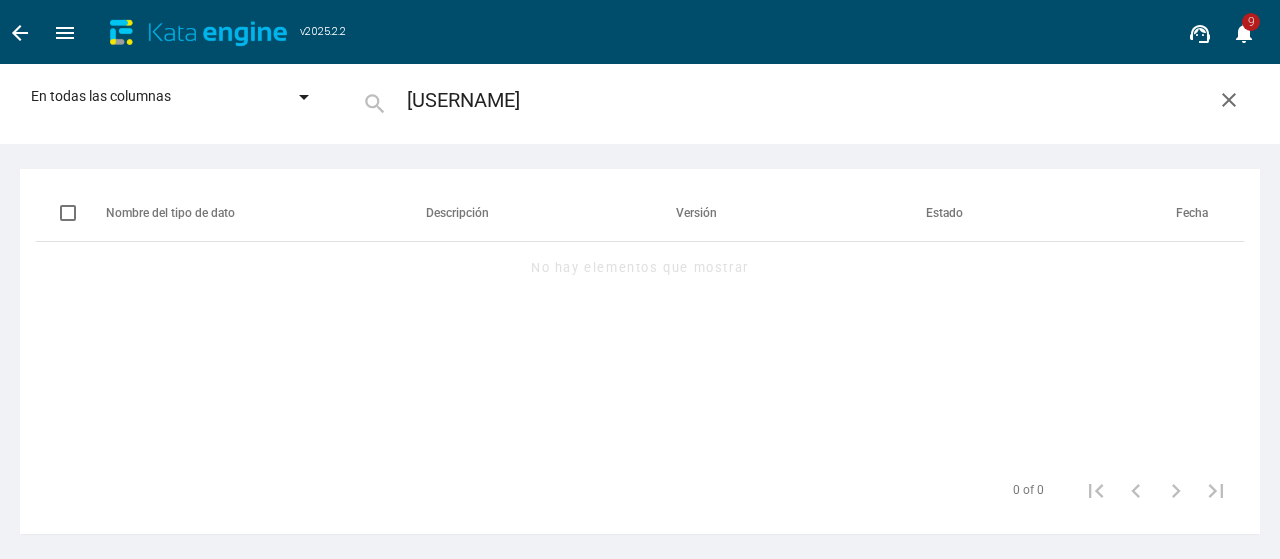 click at bounding box center (304, 97) 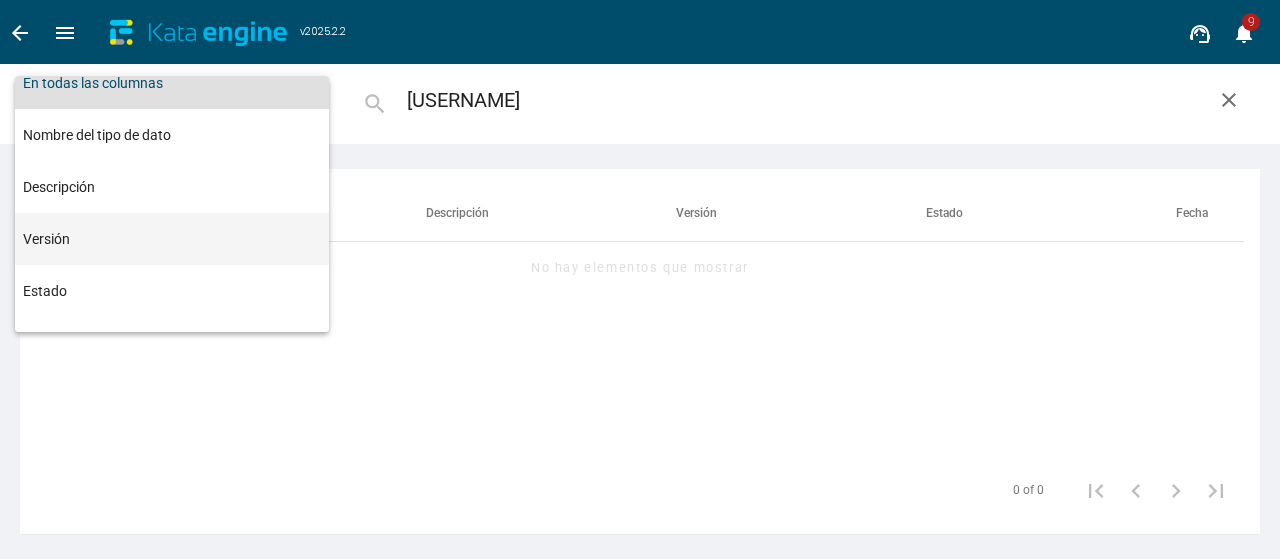 scroll, scrollTop: 0, scrollLeft: 0, axis: both 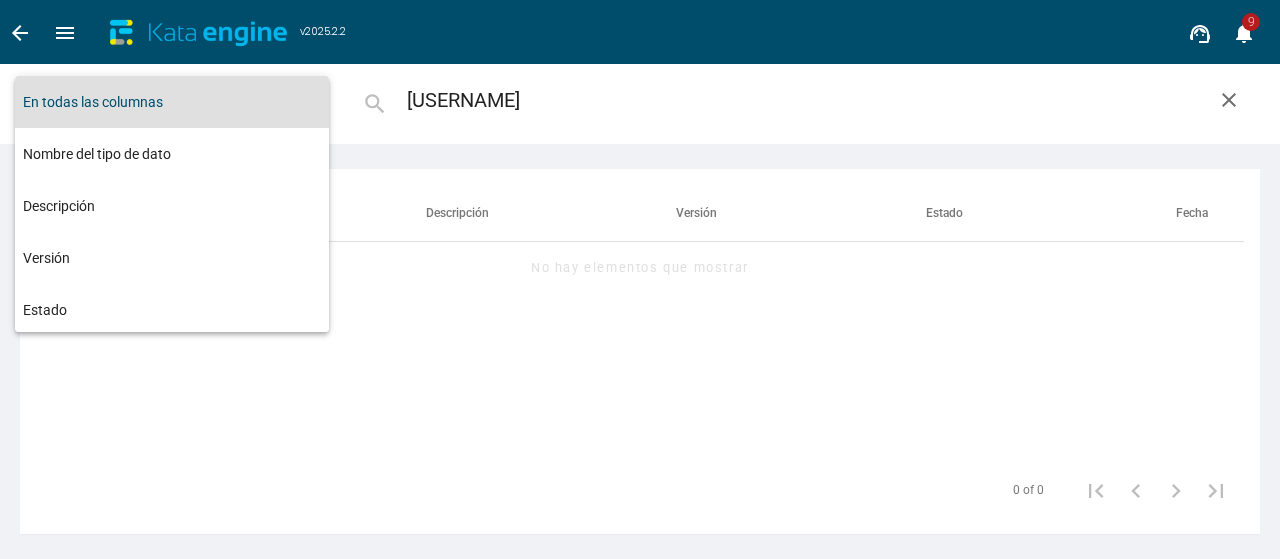 click on "En todas las columnas" at bounding box center (172, 102) 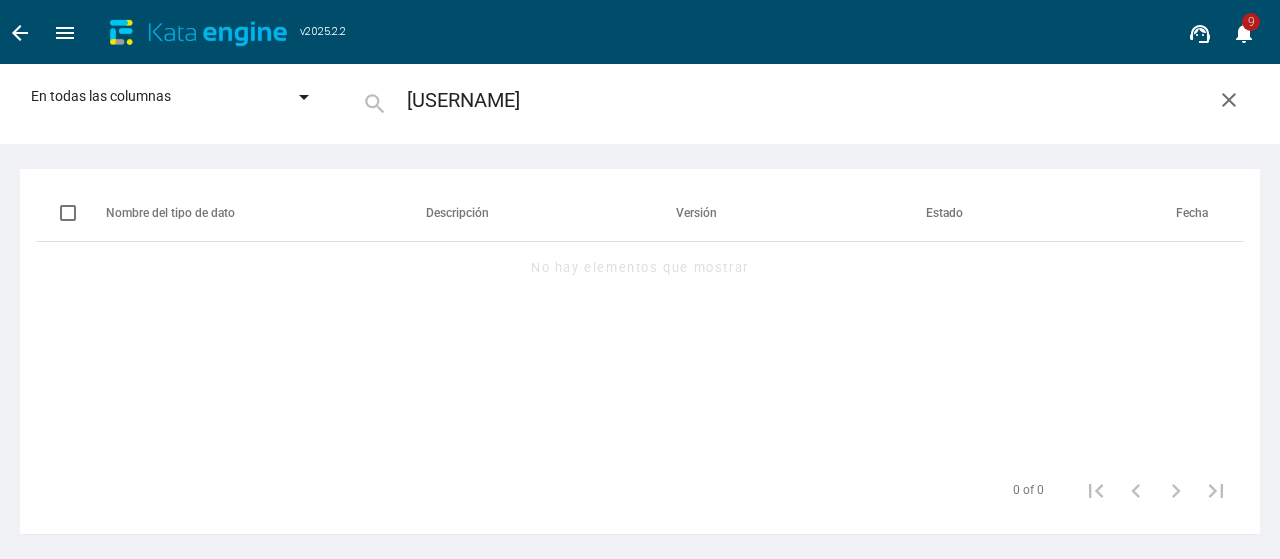 scroll, scrollTop: 0, scrollLeft: 0, axis: both 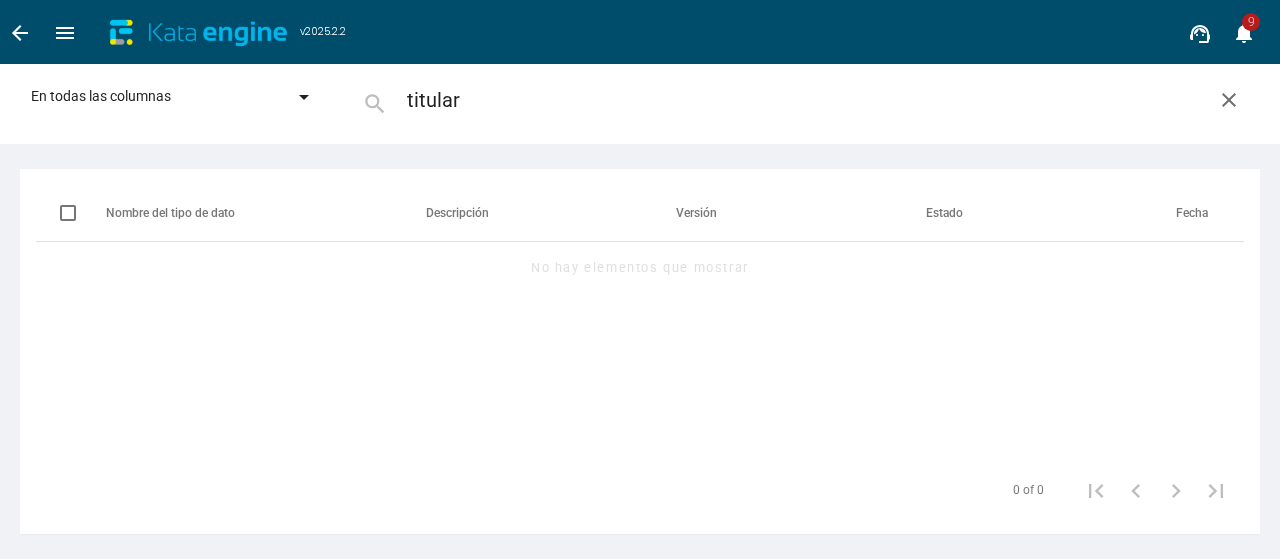 type on "titular" 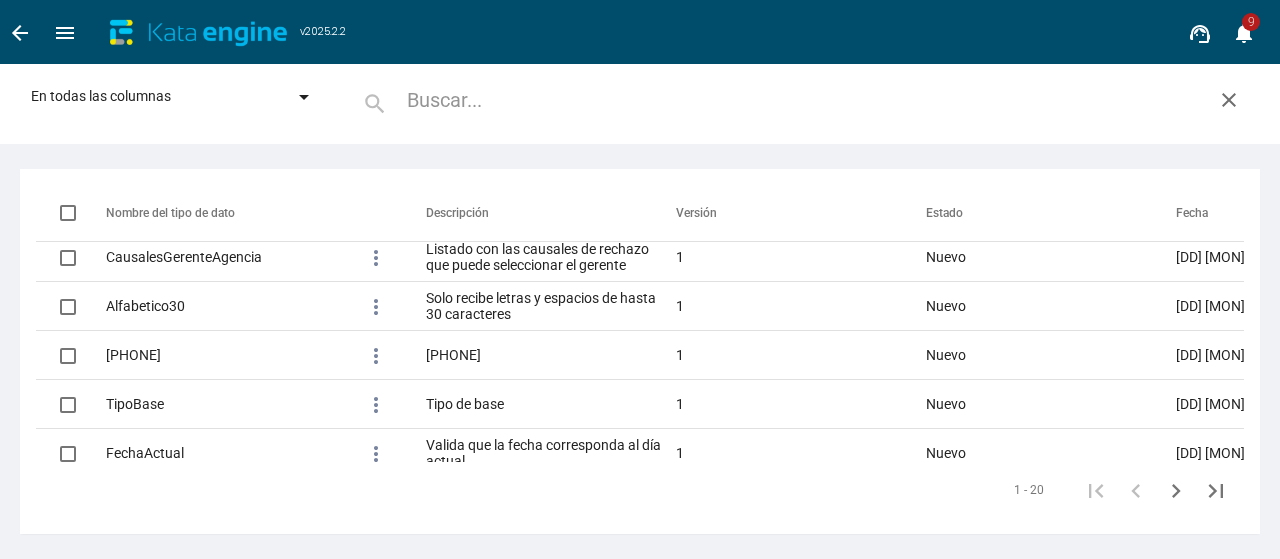scroll, scrollTop: 768, scrollLeft: 0, axis: vertical 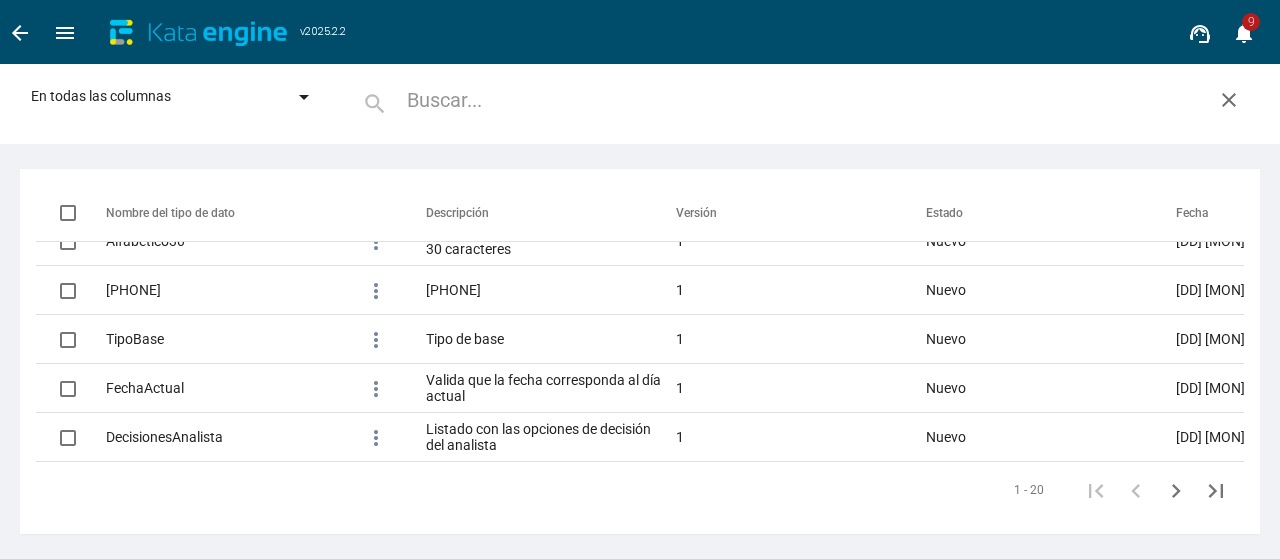 type 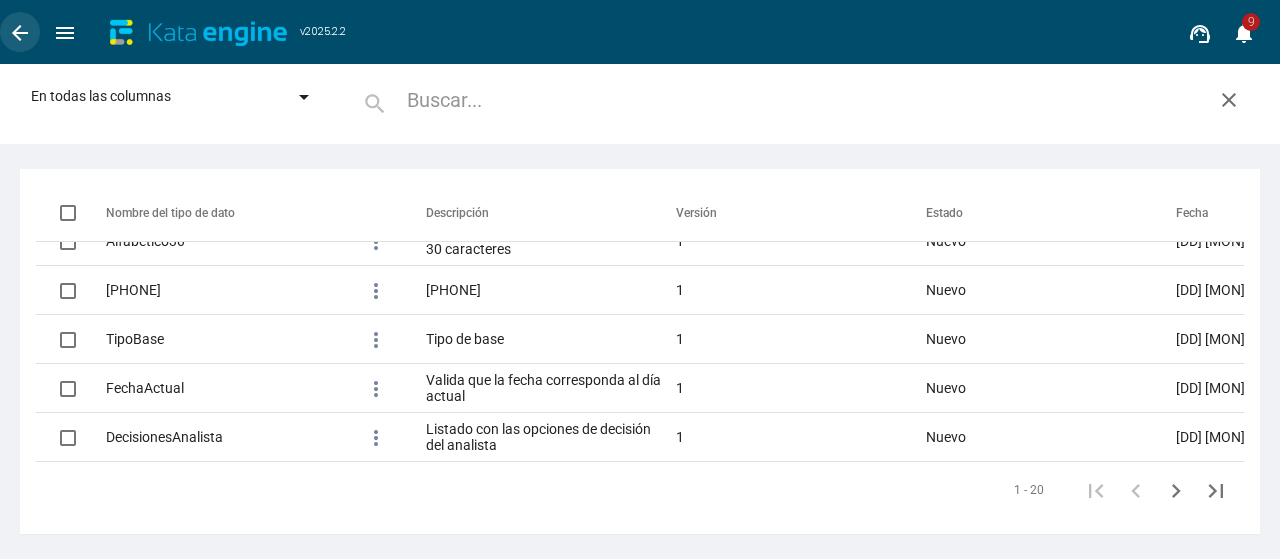 click on "arrow_back" at bounding box center [20, 33] 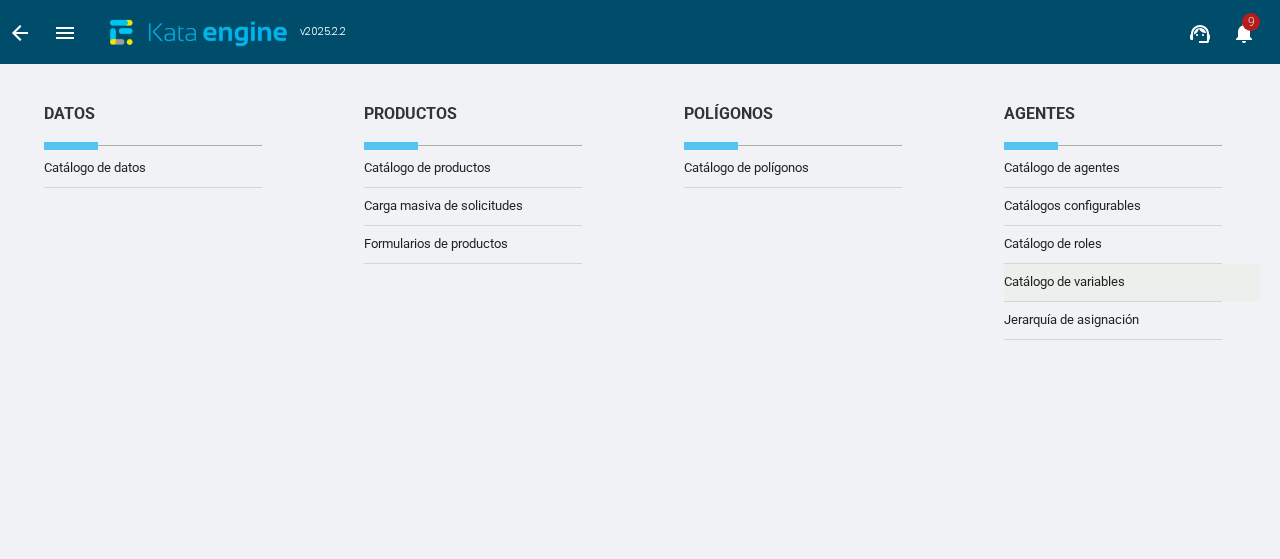 click on "Catálogo de variables" at bounding box center [95, 168] 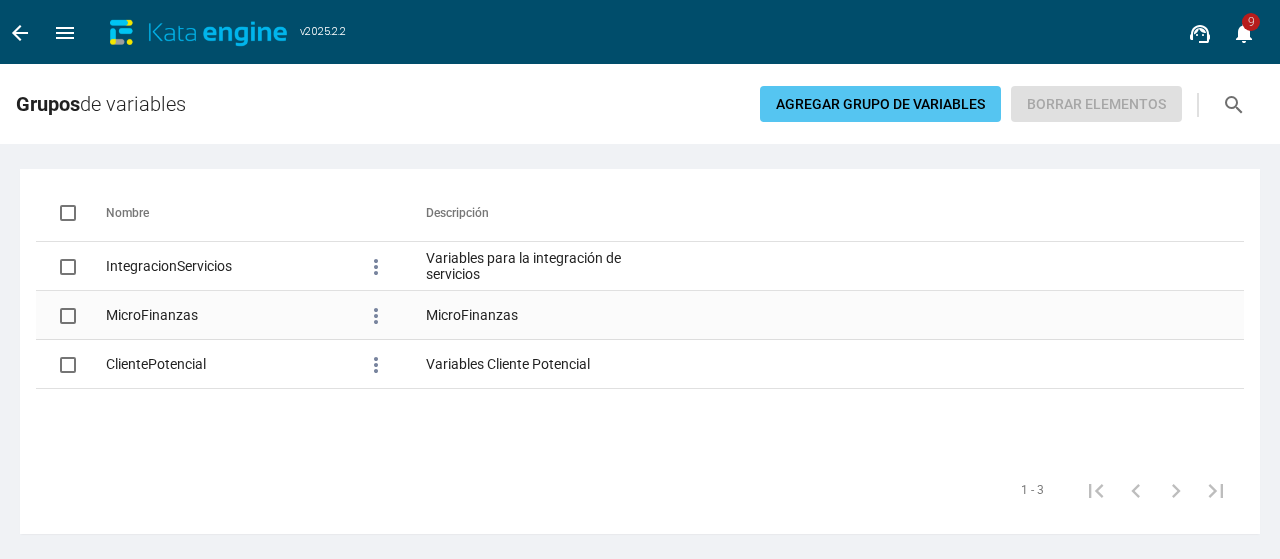click on "MicroFinanzas" at bounding box center [231, 266] 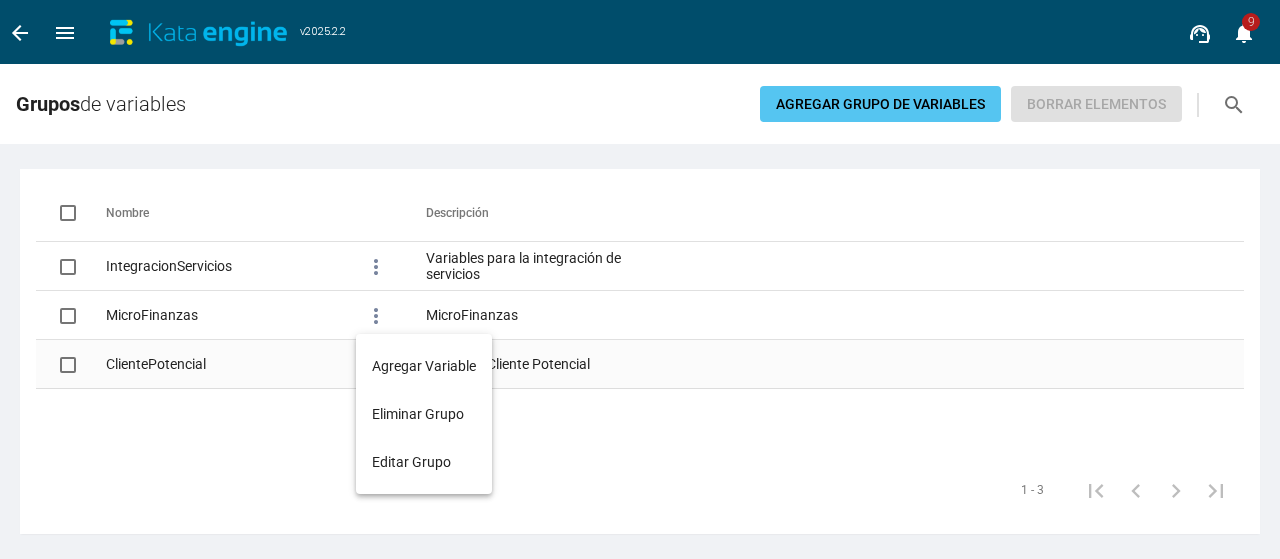drag, startPoint x: 703, startPoint y: 472, endPoint x: 881, endPoint y: 342, distance: 220.41779 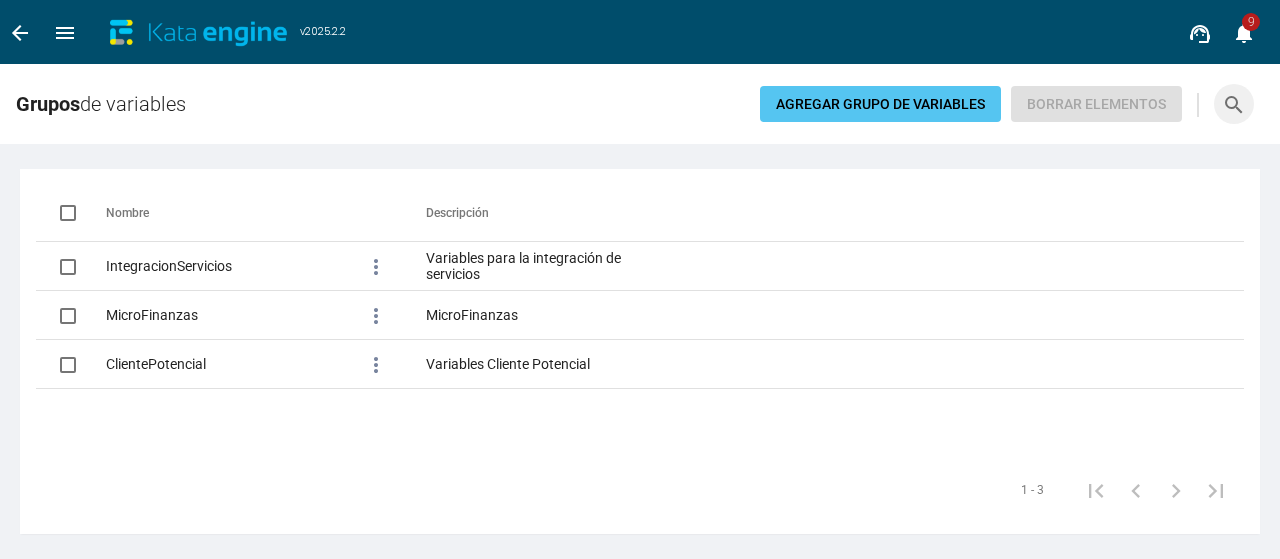 click on "search" at bounding box center [1234, 105] 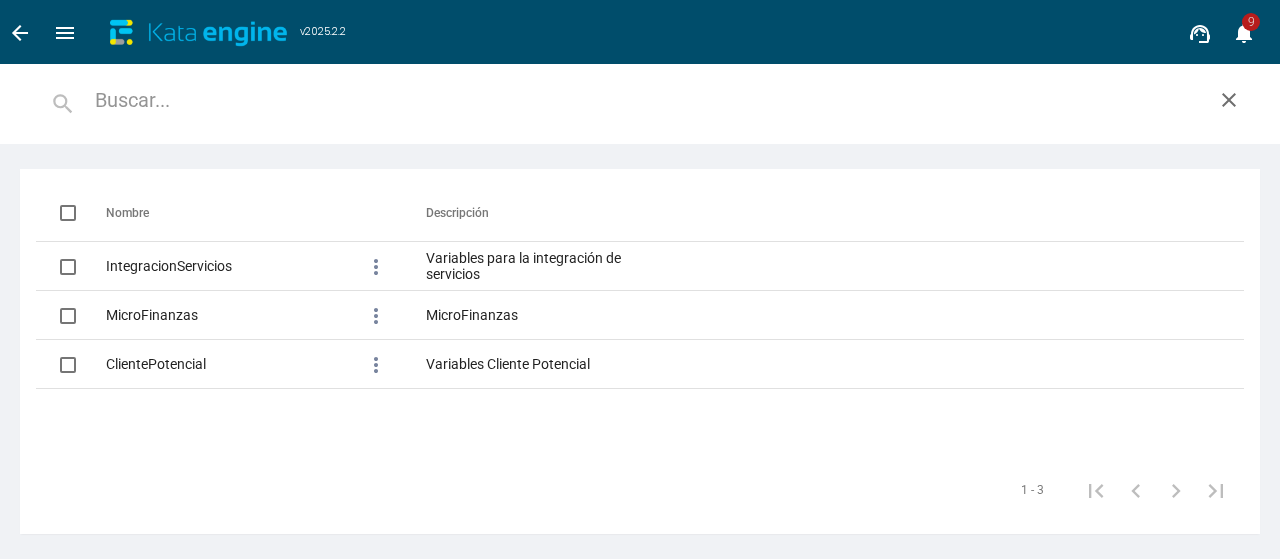 click at bounding box center [646, 100] 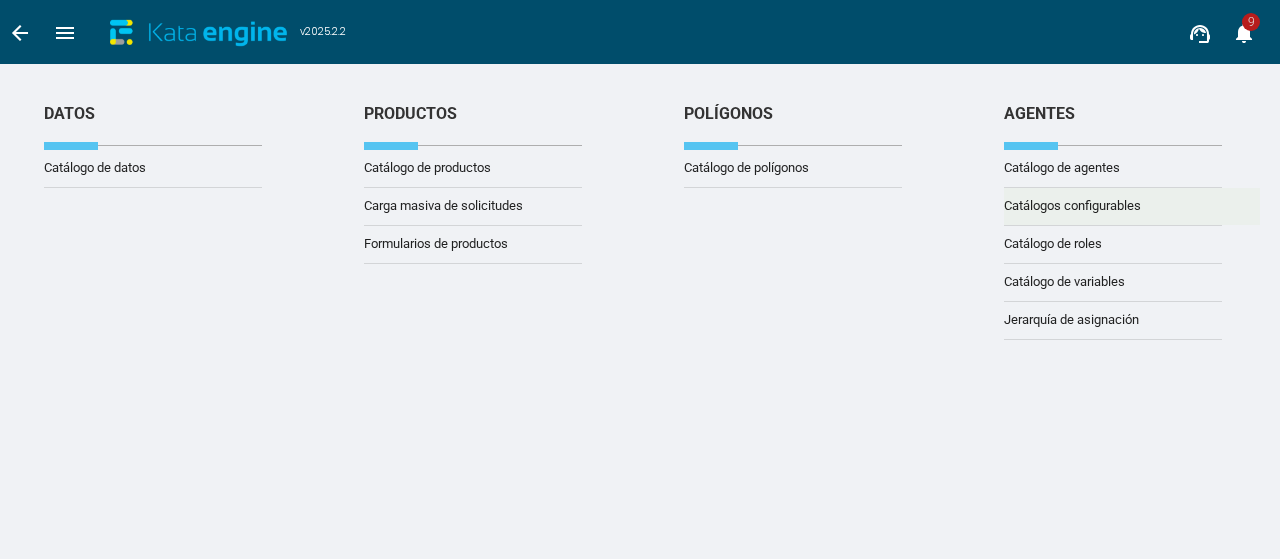click on "Catálogos configurables" at bounding box center (95, 168) 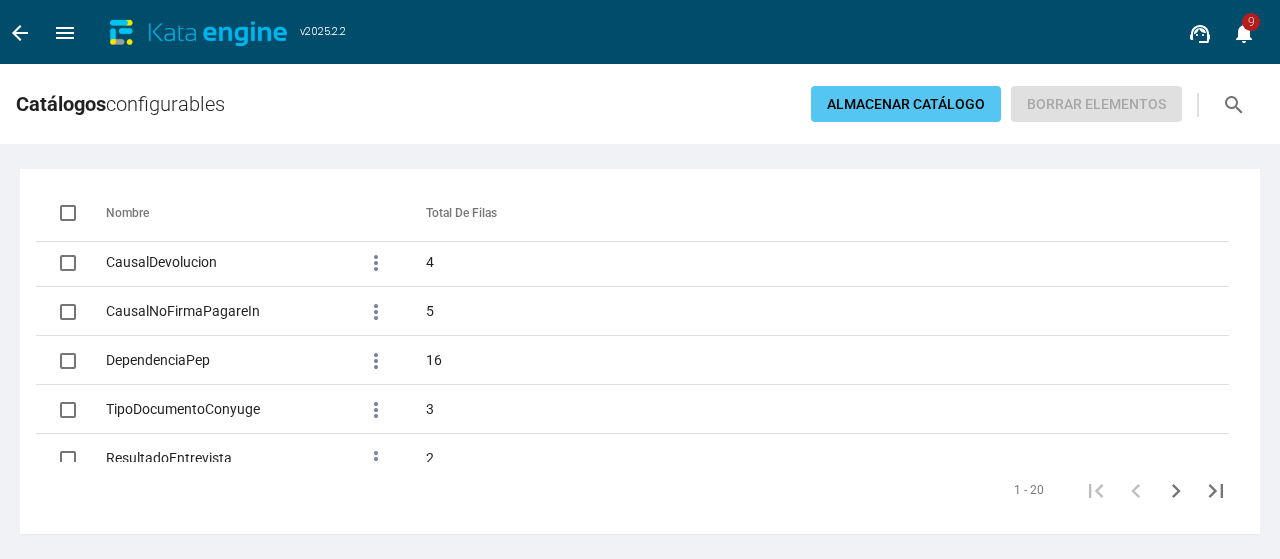 scroll, scrollTop: 0, scrollLeft: 0, axis: both 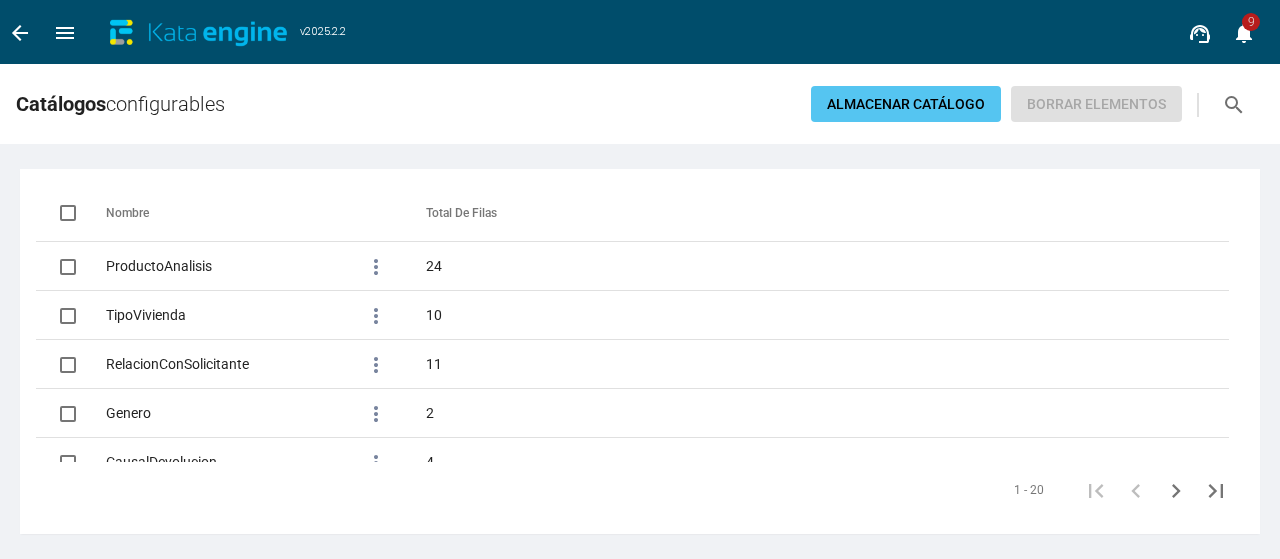 click on "search" at bounding box center (1234, 105) 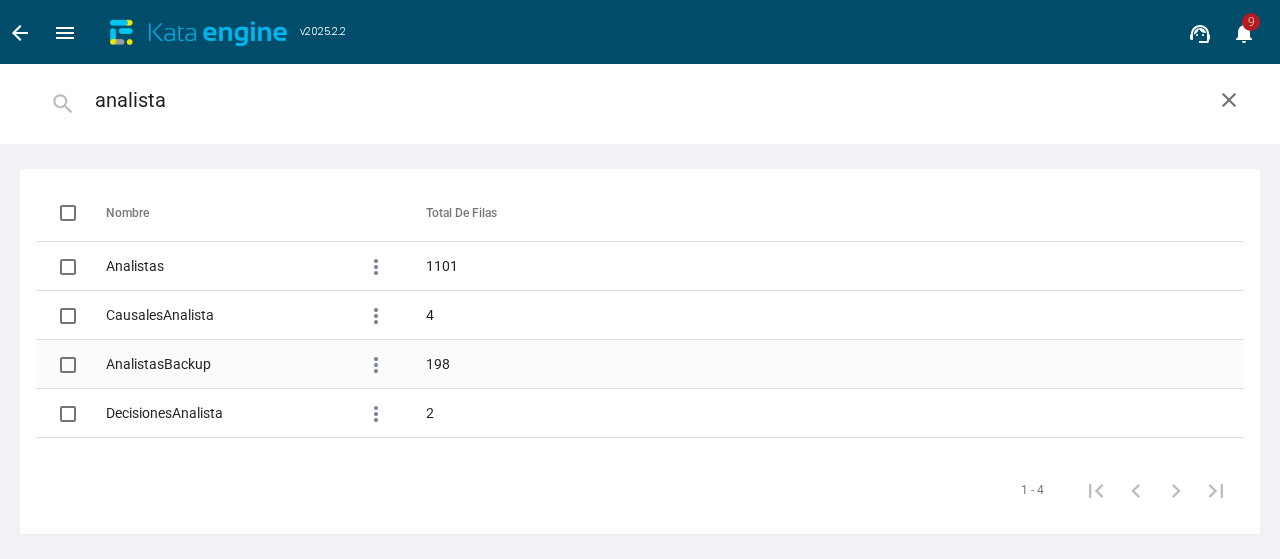 type on "analista" 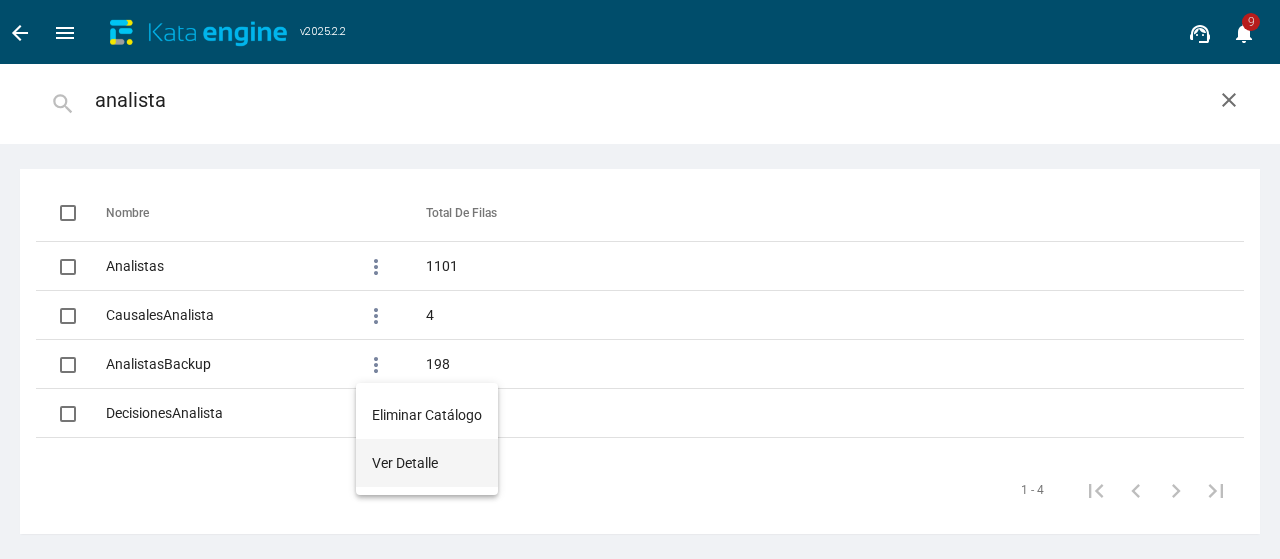 click on "Ver detalle" at bounding box center (427, 415) 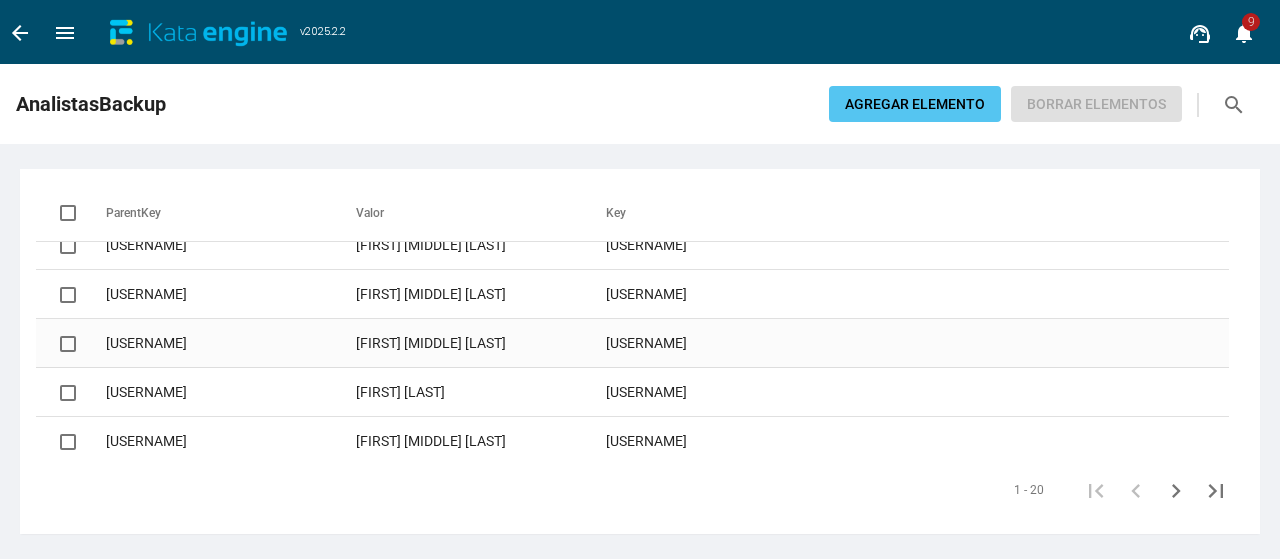 scroll, scrollTop: 0, scrollLeft: 0, axis: both 